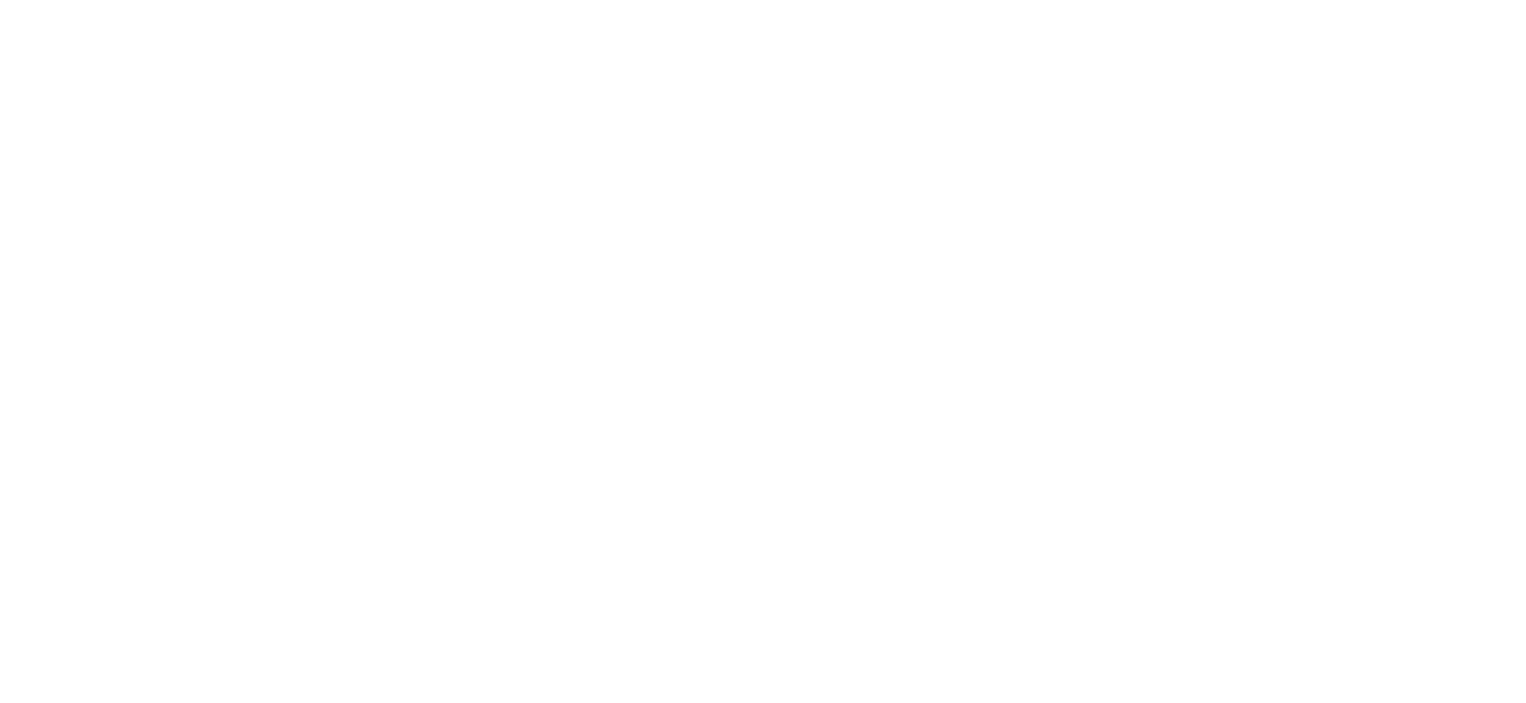 scroll, scrollTop: 0, scrollLeft: 0, axis: both 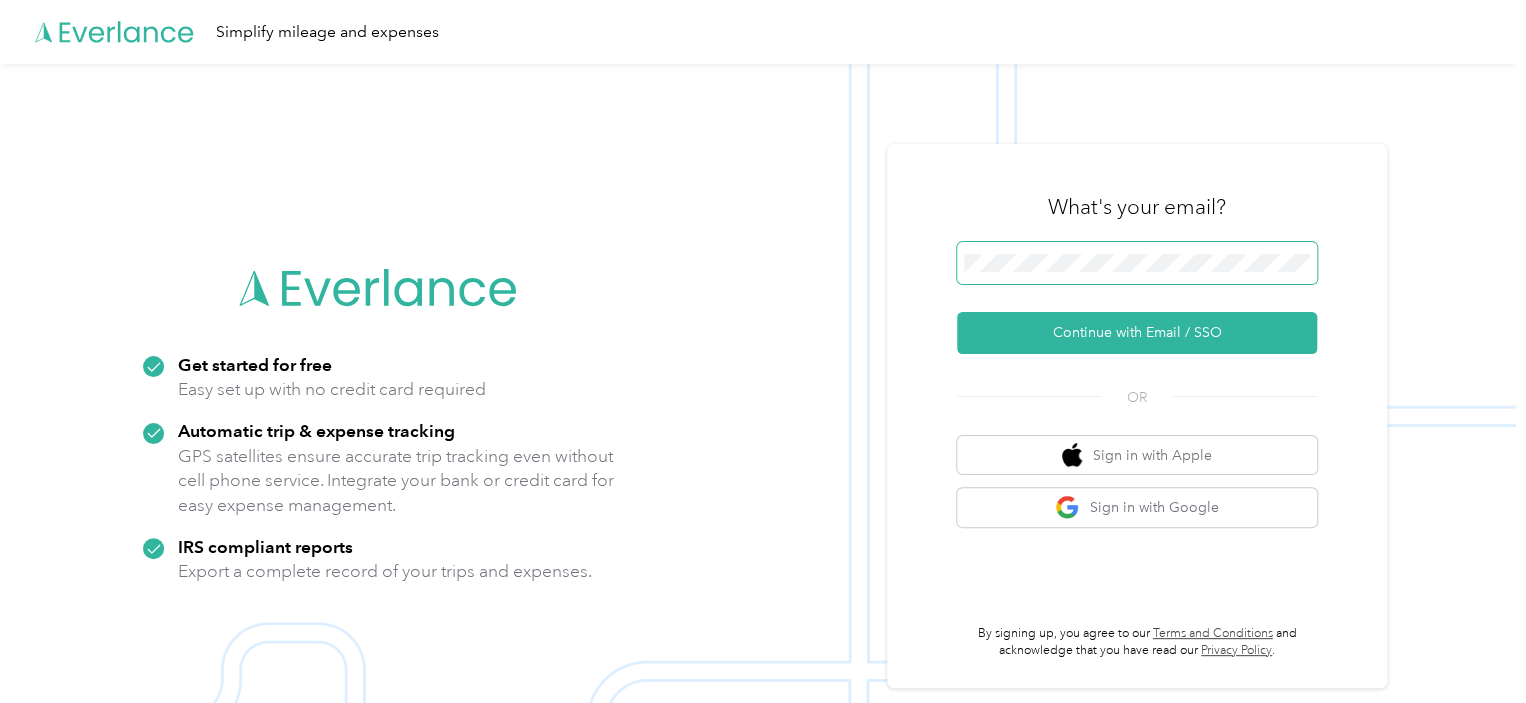 click at bounding box center [1137, 263] 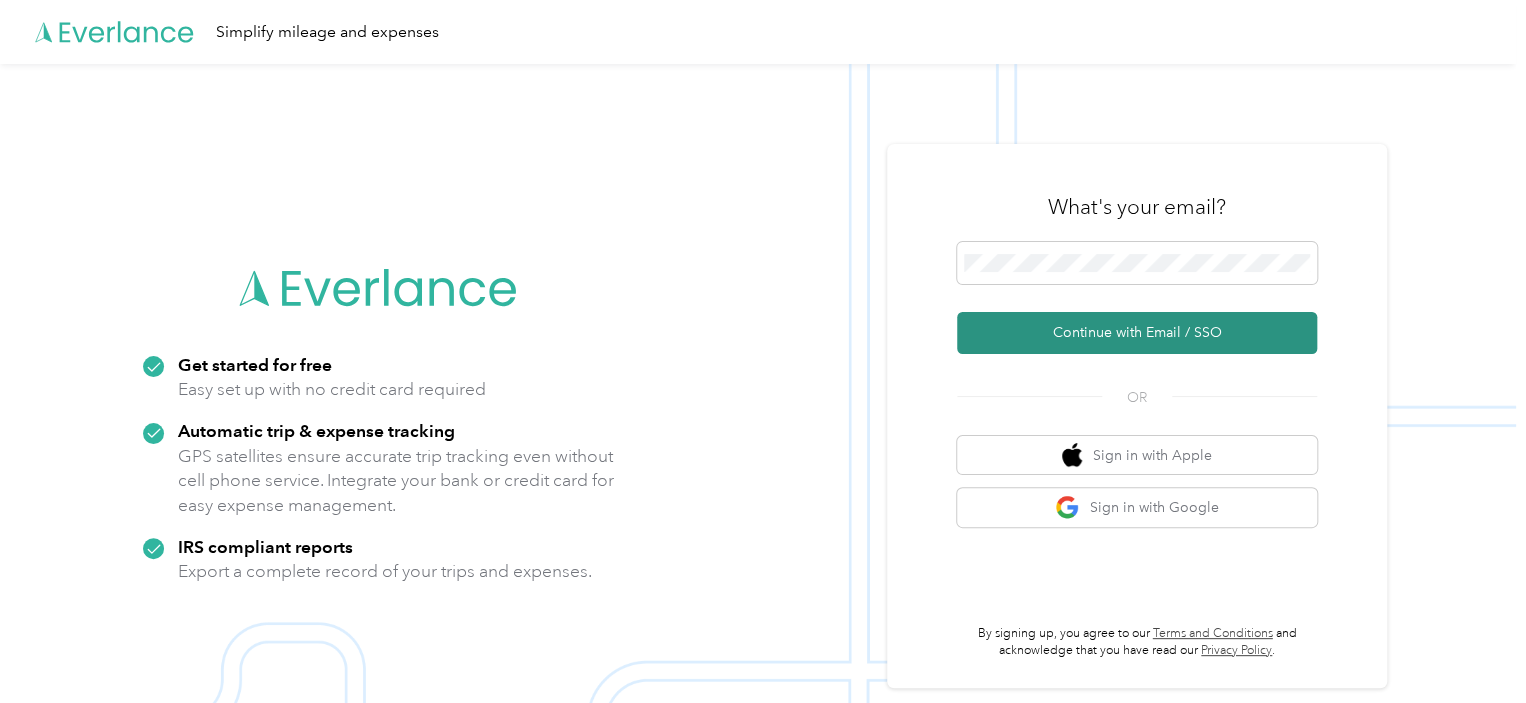 click on "Continue with Email / SSO" at bounding box center (1137, 333) 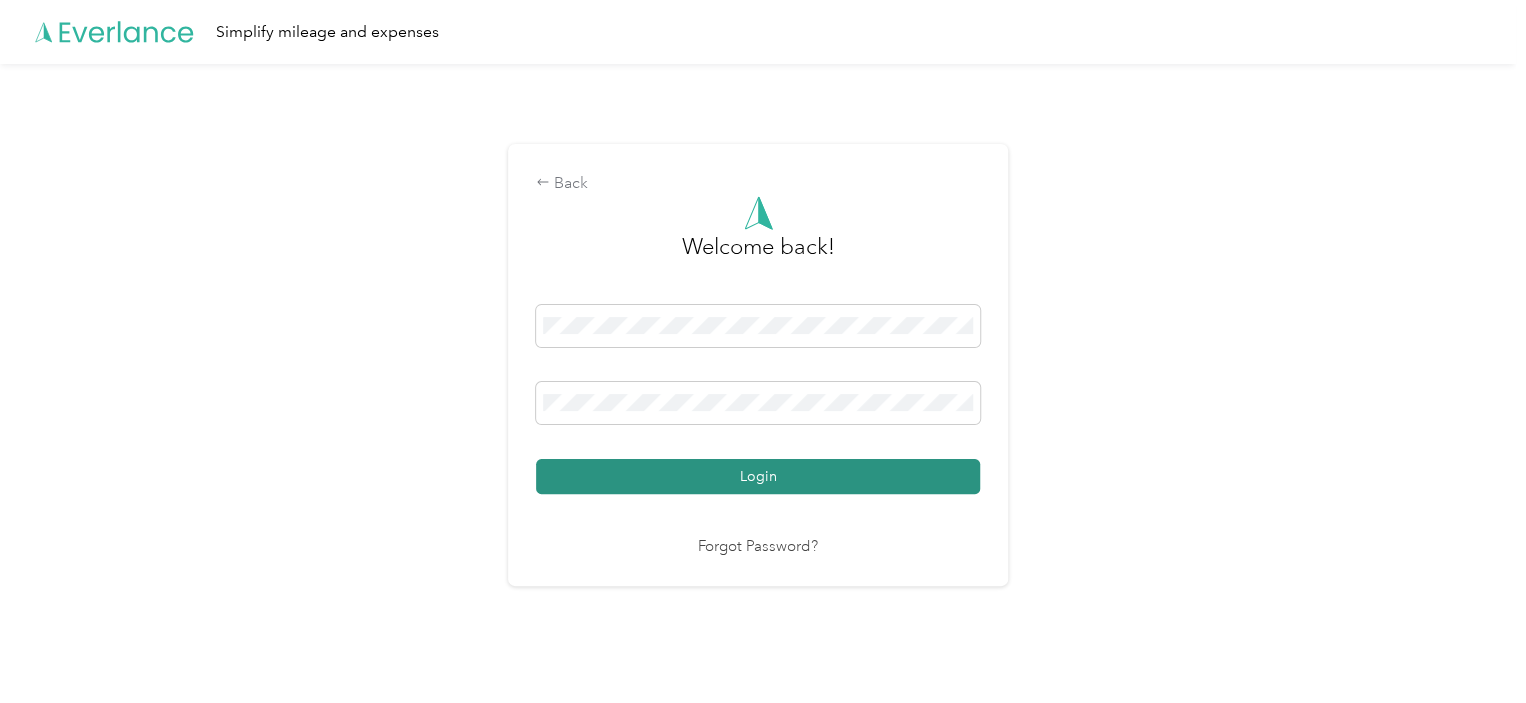 click on "Login" at bounding box center [758, 476] 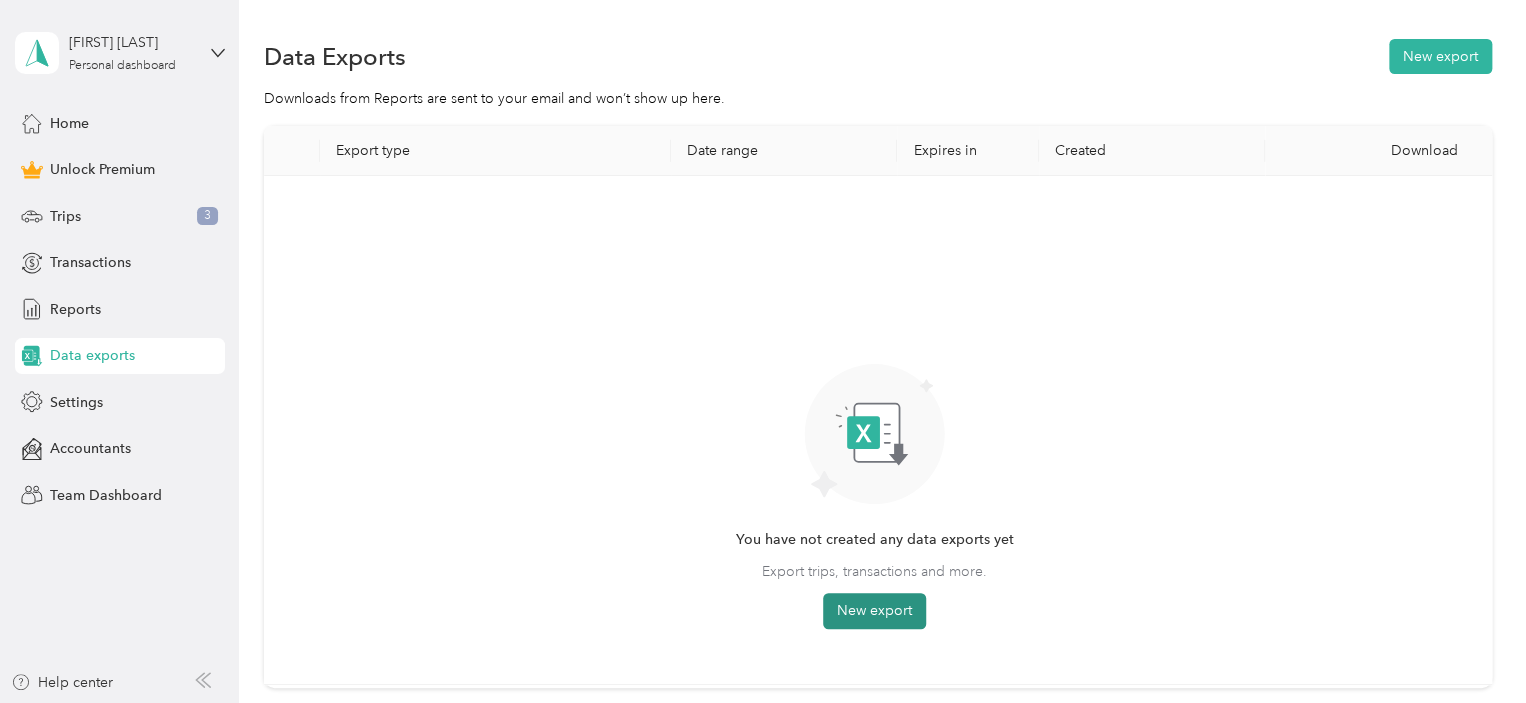 click on "New export" at bounding box center (874, 611) 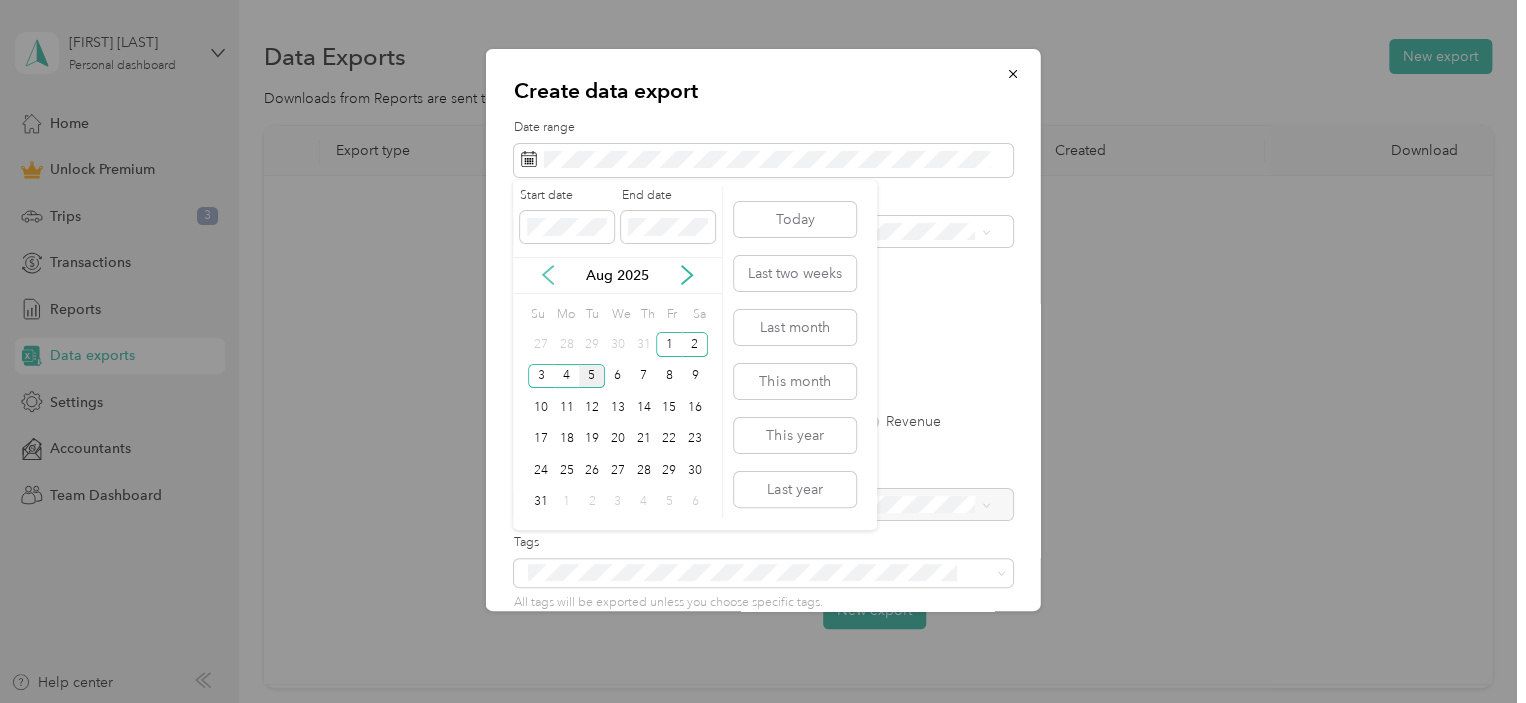 click 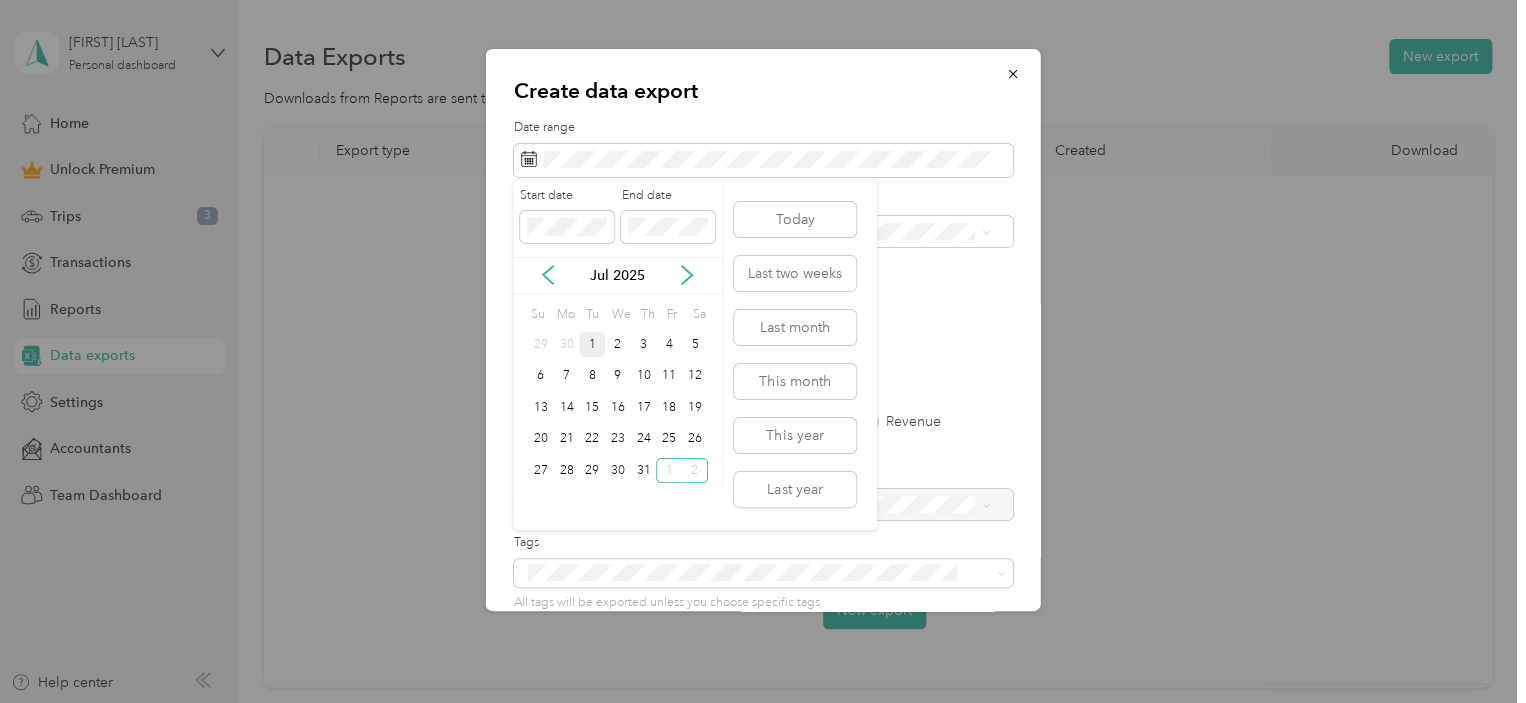 click on "1" at bounding box center [592, 344] 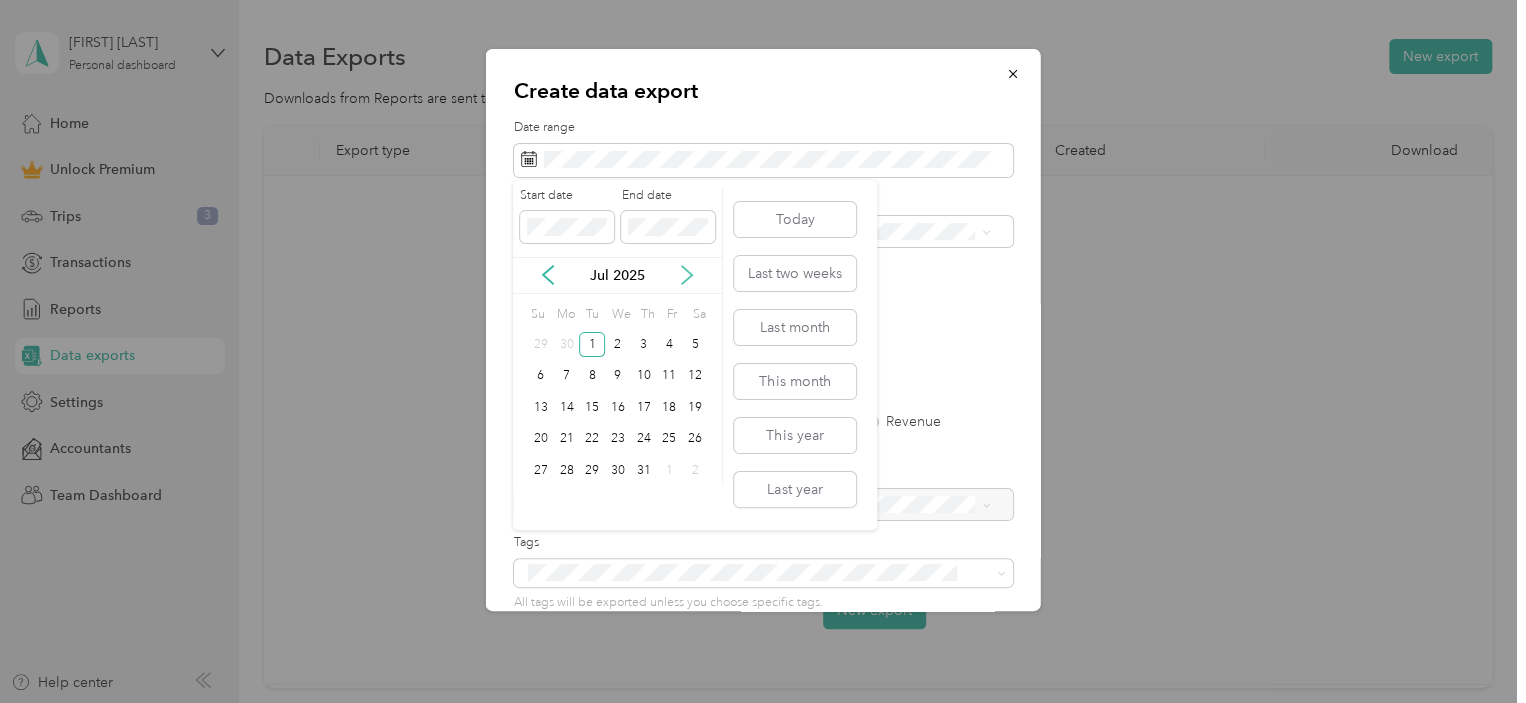 click 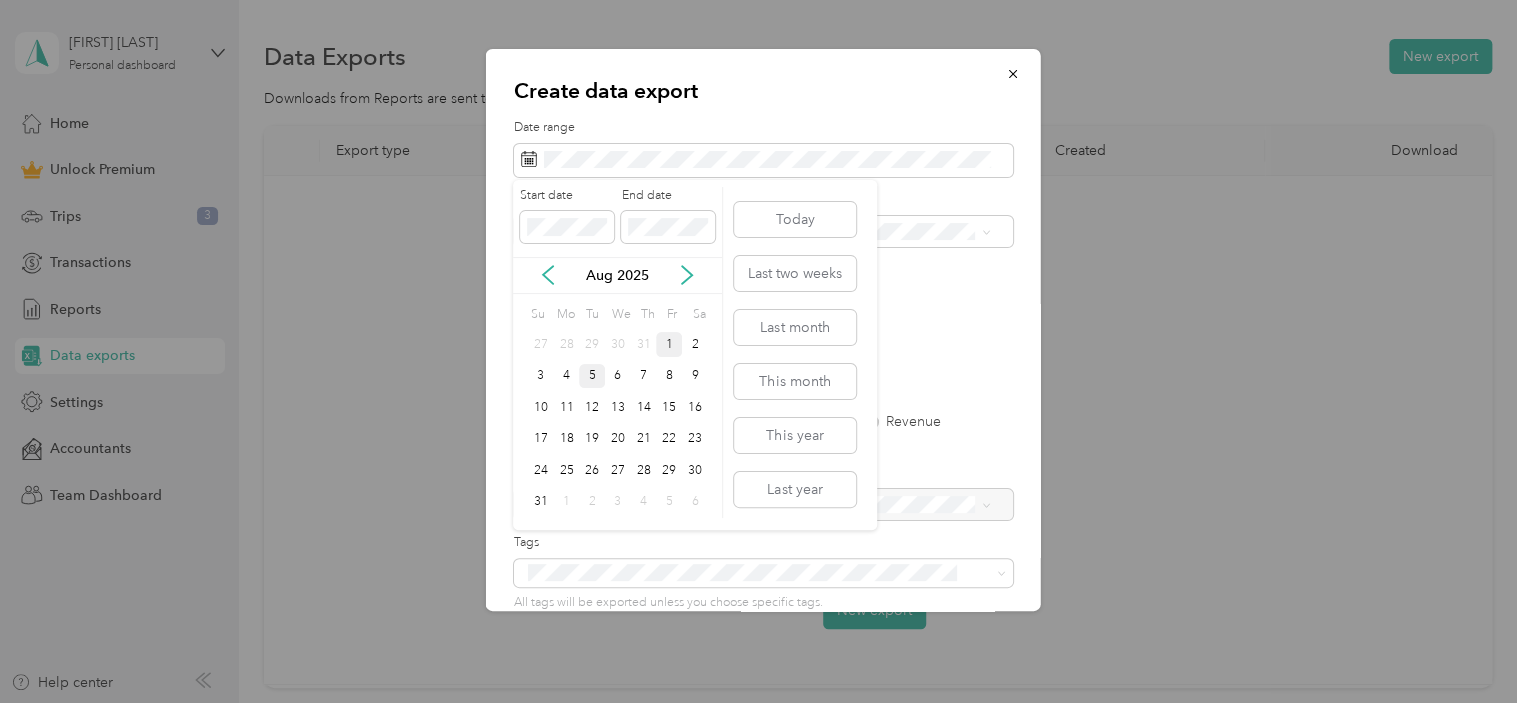 click on "1" at bounding box center (669, 344) 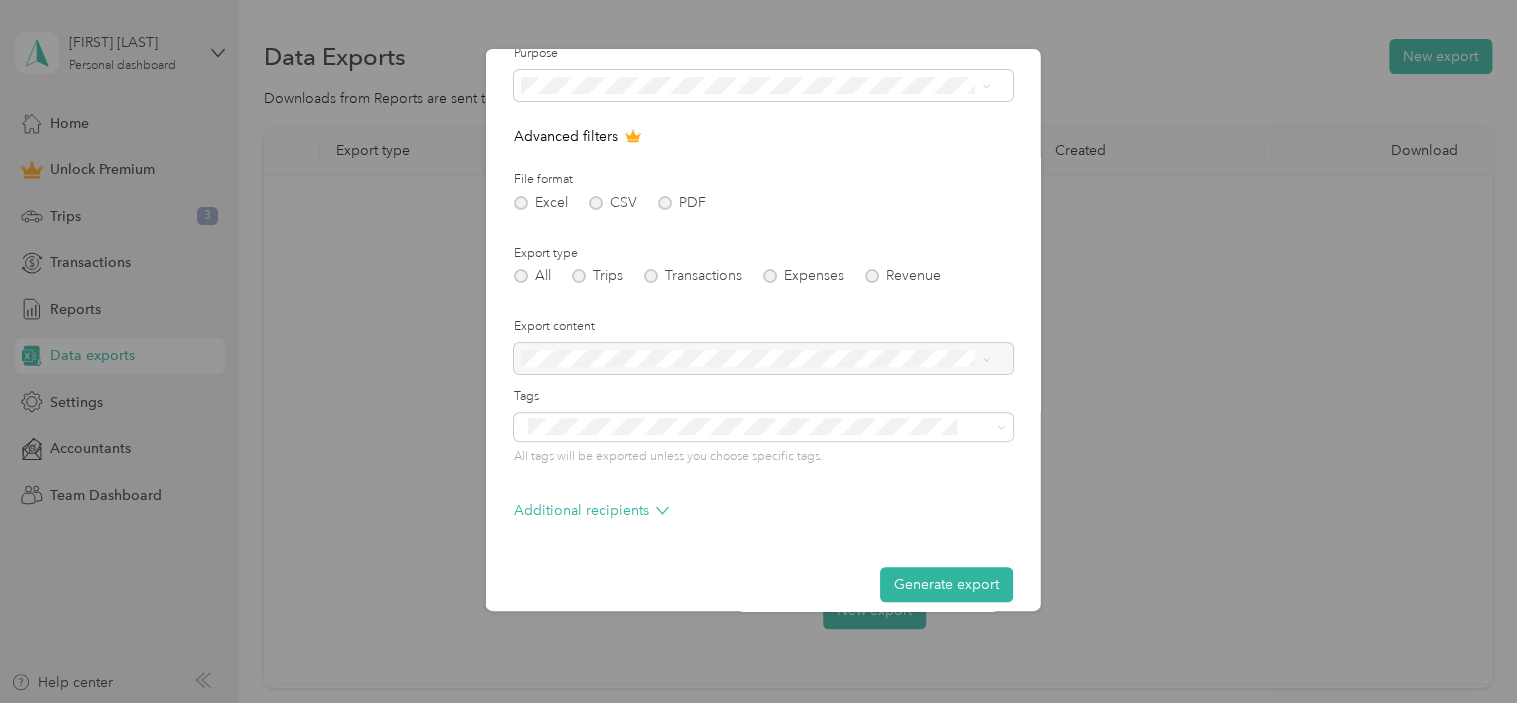 scroll, scrollTop: 164, scrollLeft: 0, axis: vertical 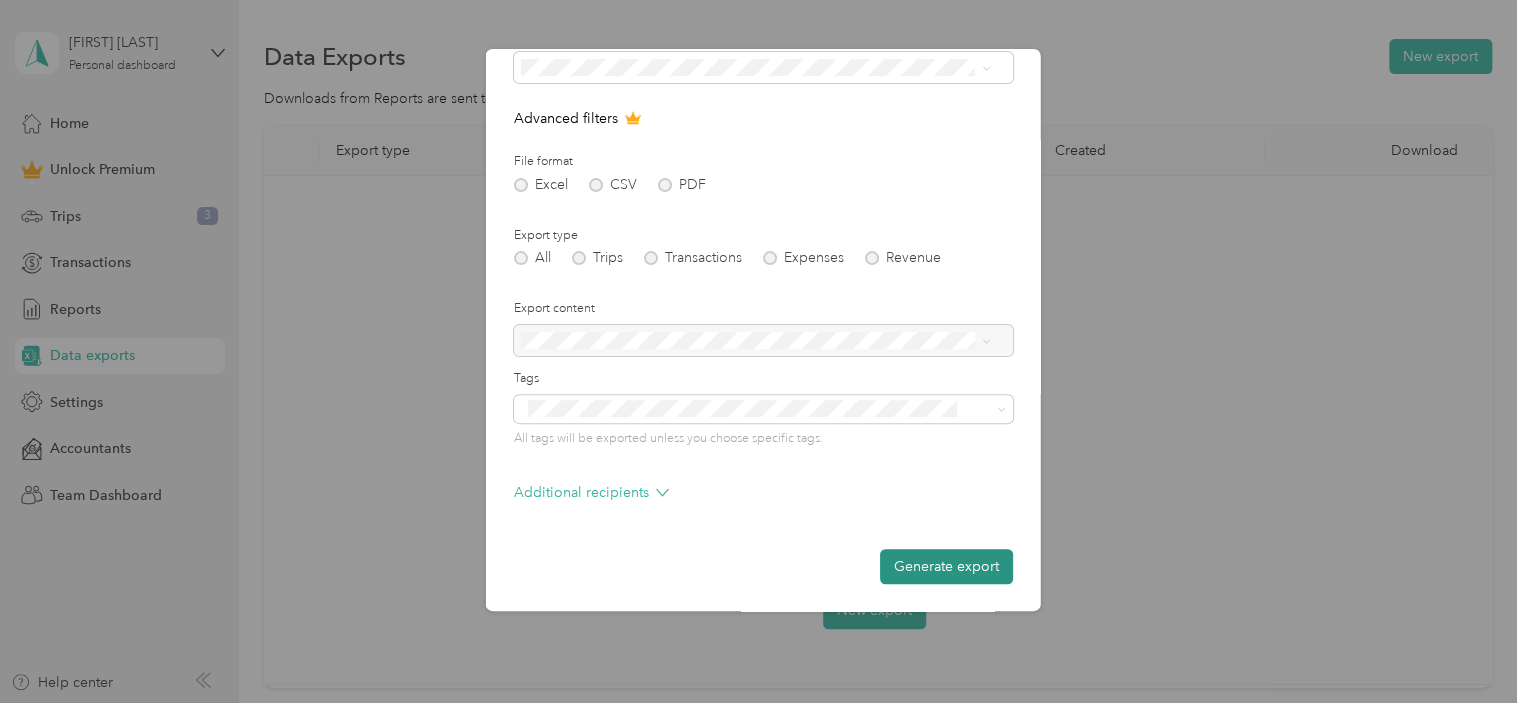 click on "Generate export" at bounding box center (946, 566) 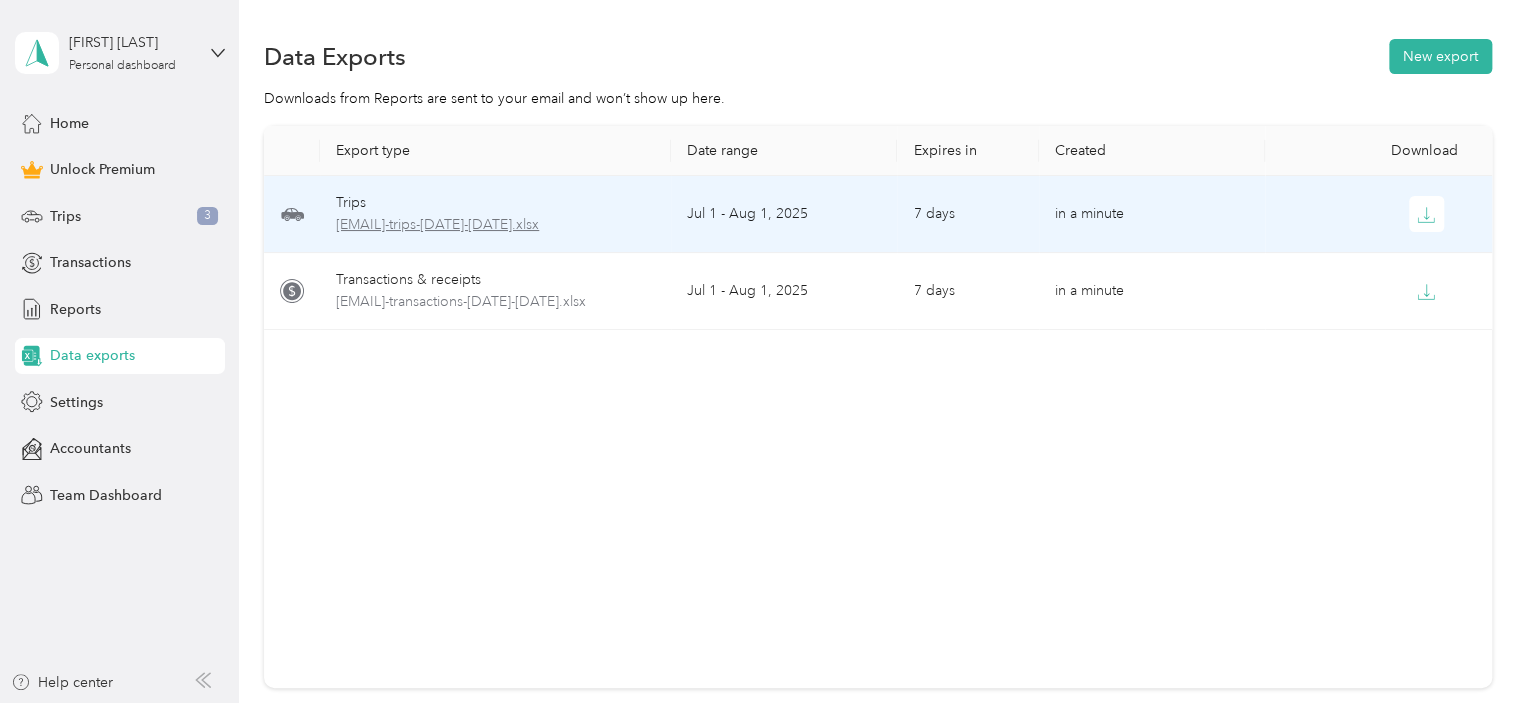 click on "[EMAIL]-trips-[DATE]-[DATE].xlsx" at bounding box center (495, 225) 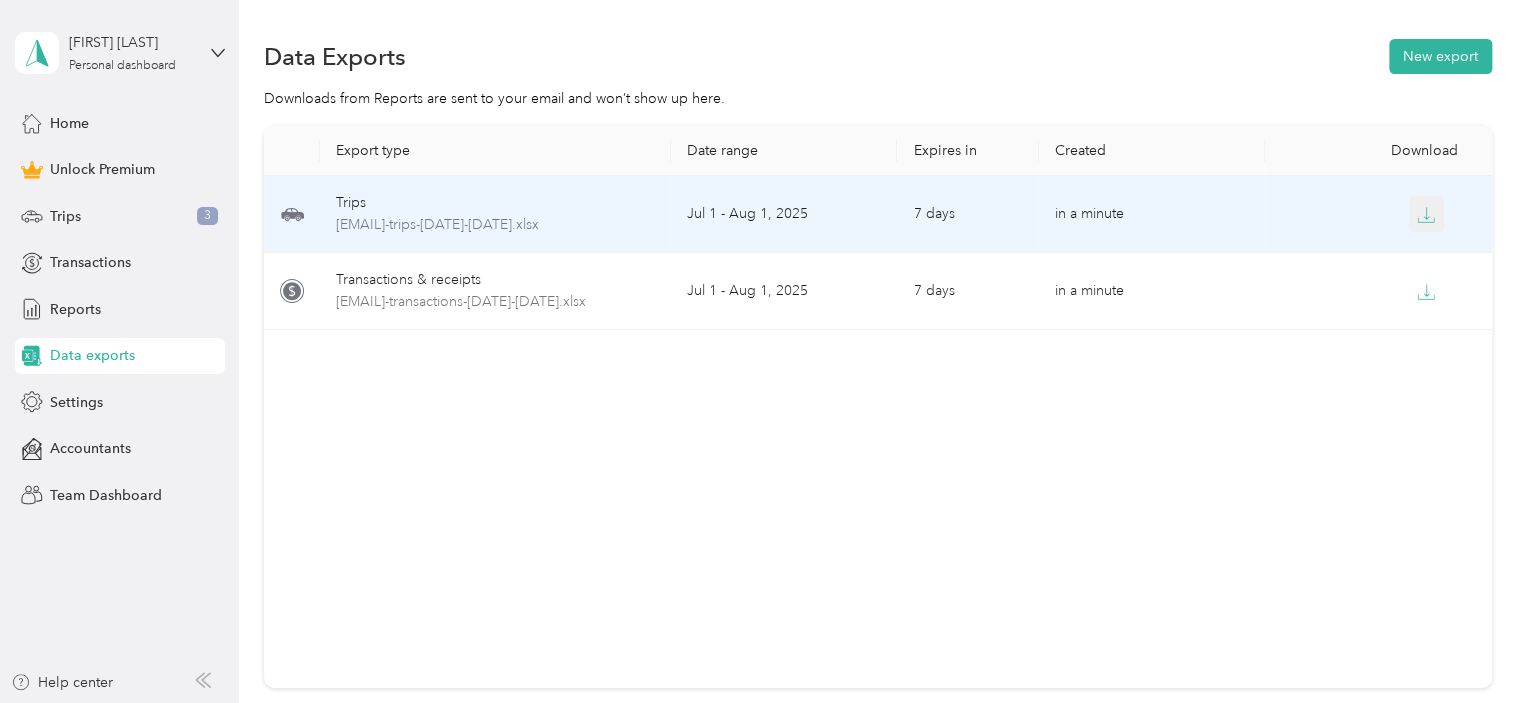 click 